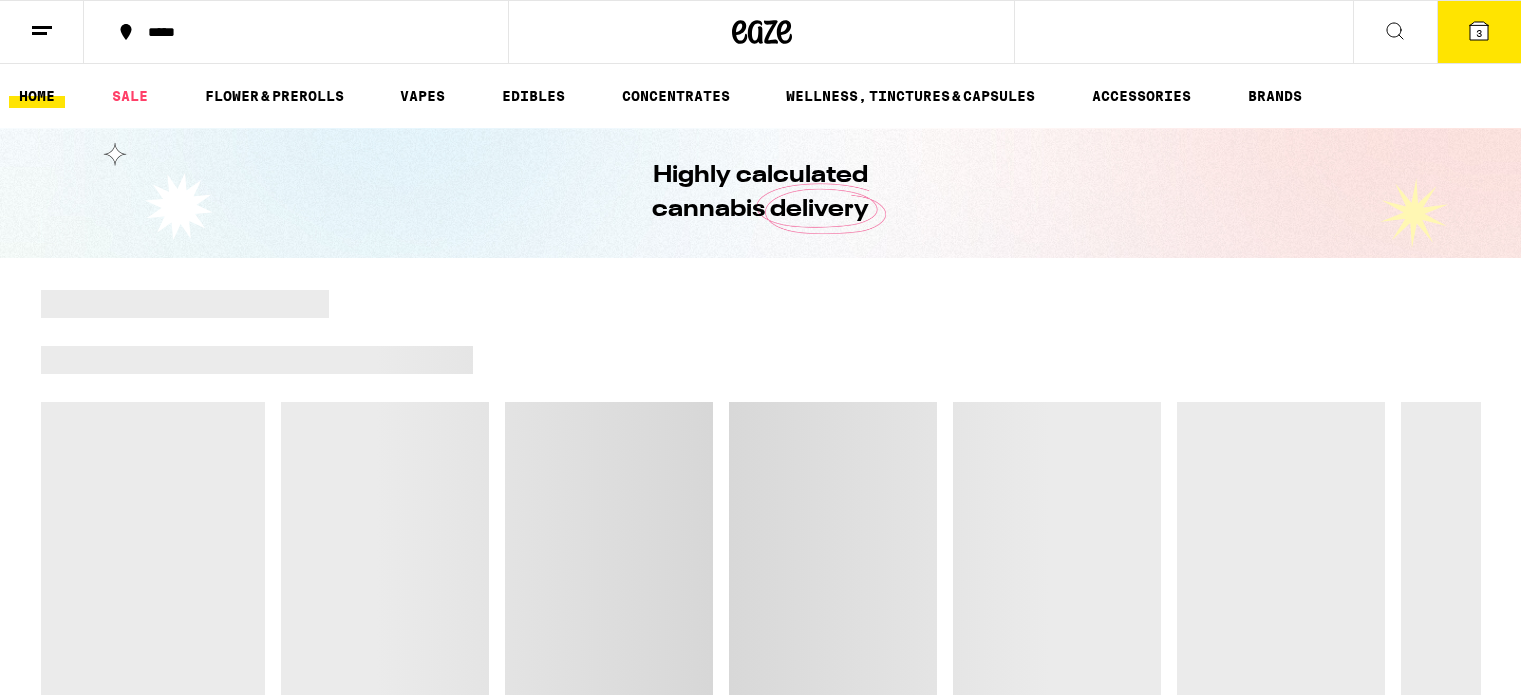 scroll, scrollTop: 0, scrollLeft: 0, axis: both 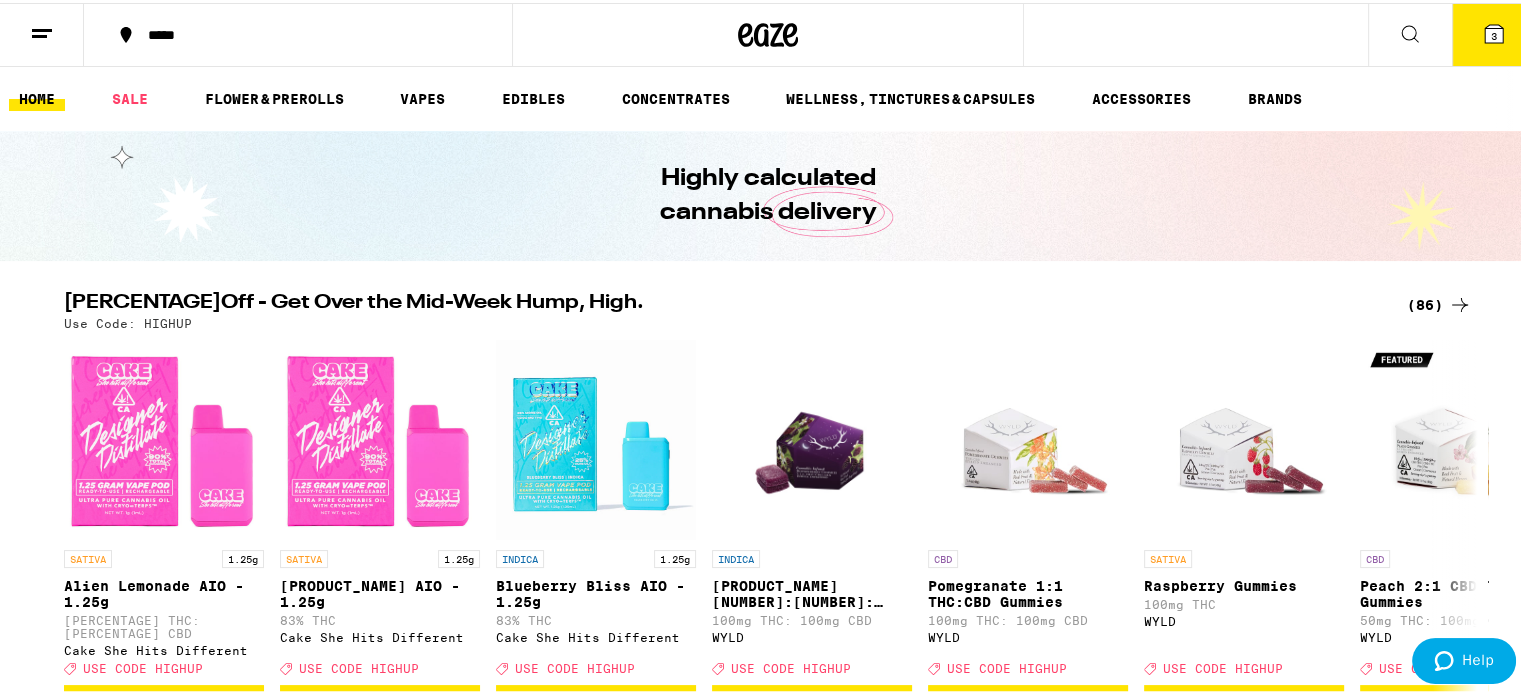 click on "3" at bounding box center [1494, 33] 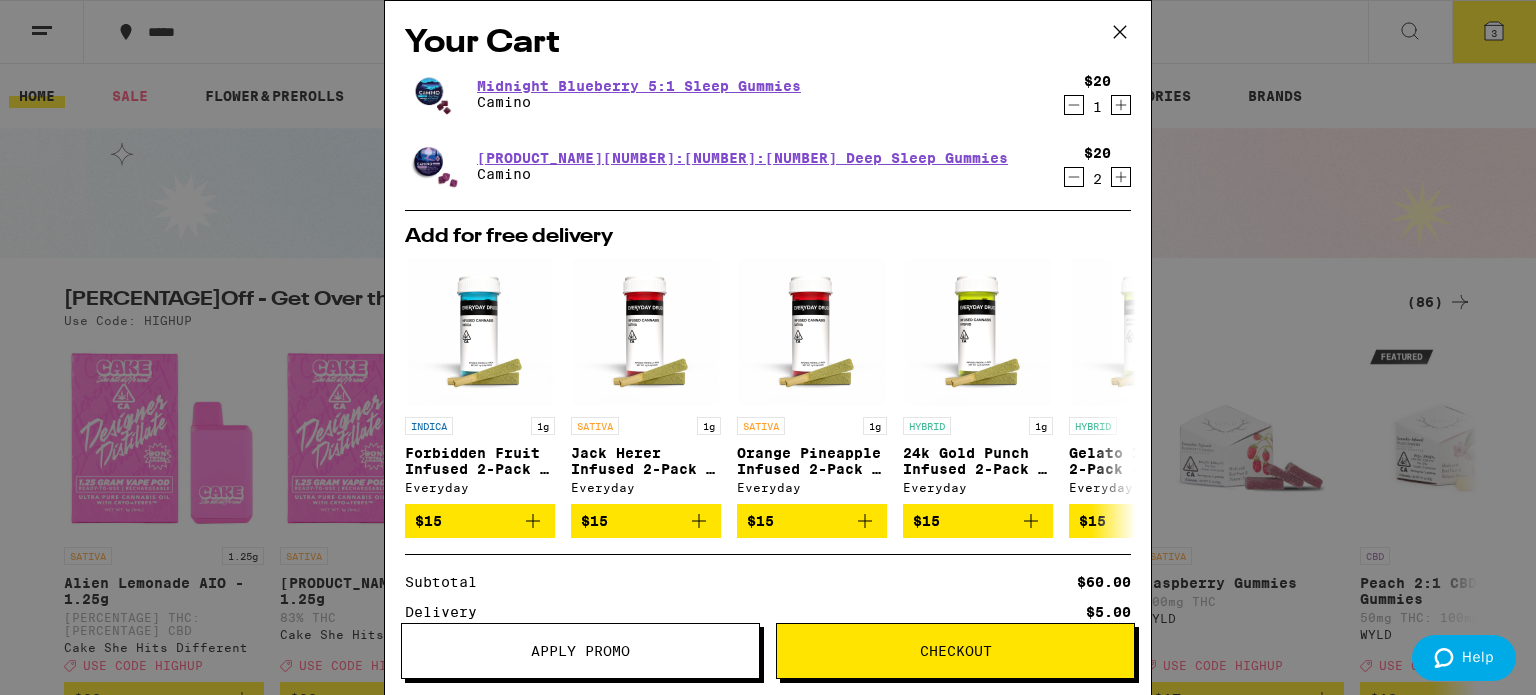 click on "Checkout" at bounding box center [956, 651] 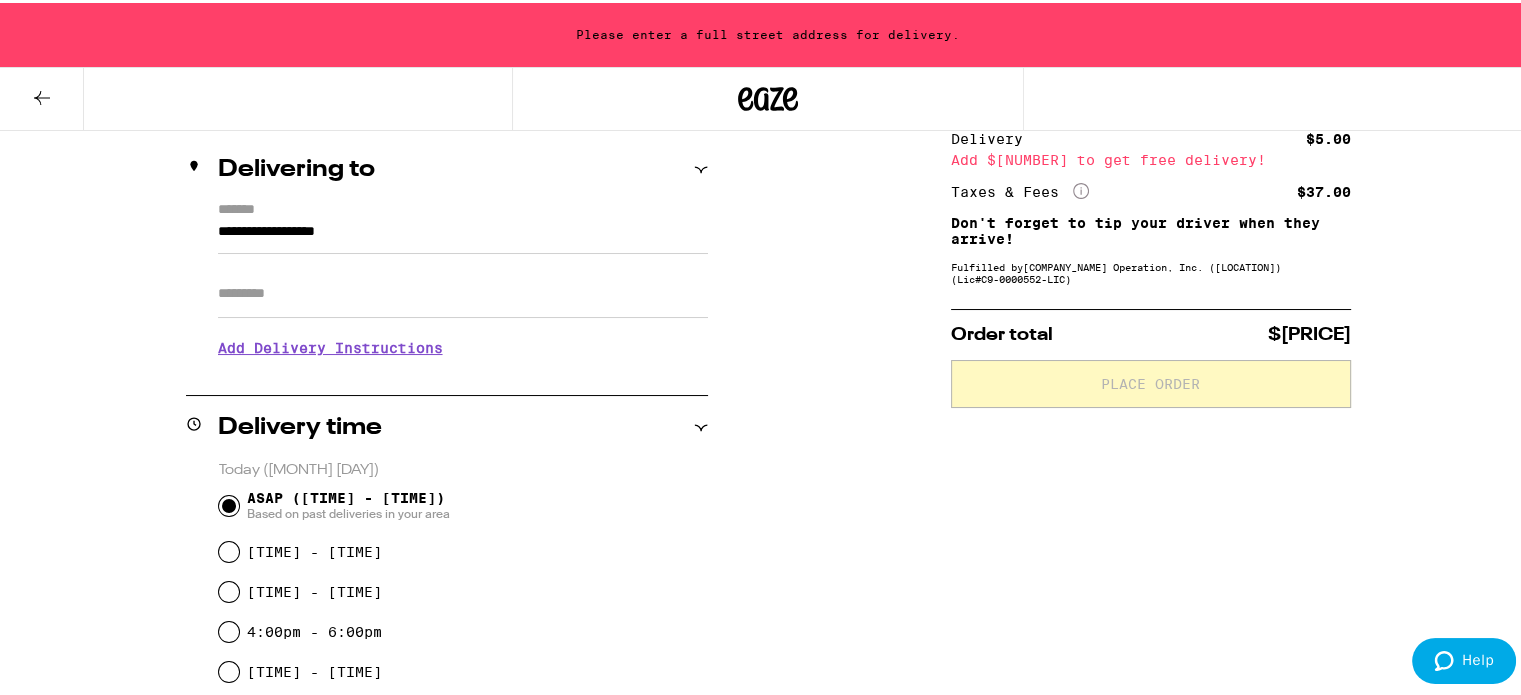 scroll, scrollTop: 127, scrollLeft: 0, axis: vertical 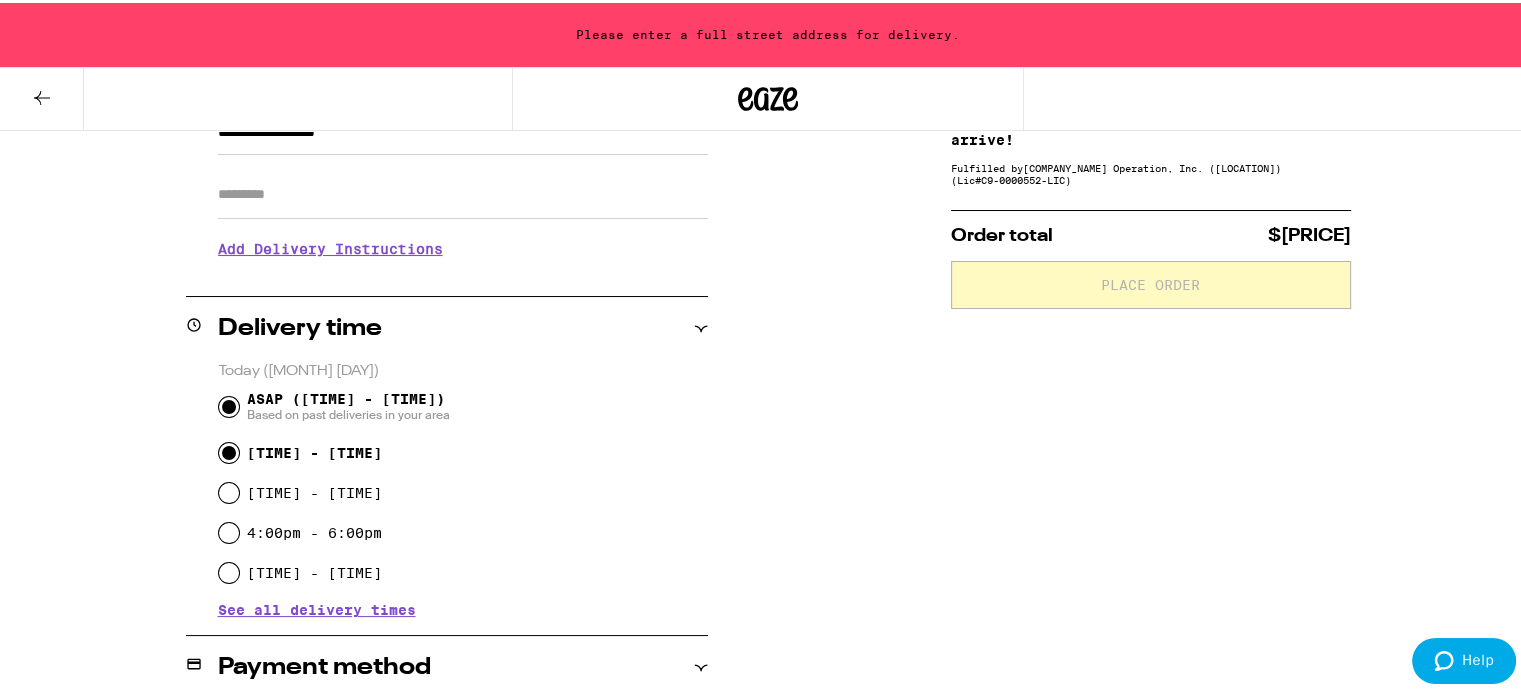 click on "[TIME] - [TIME]" at bounding box center [229, 450] 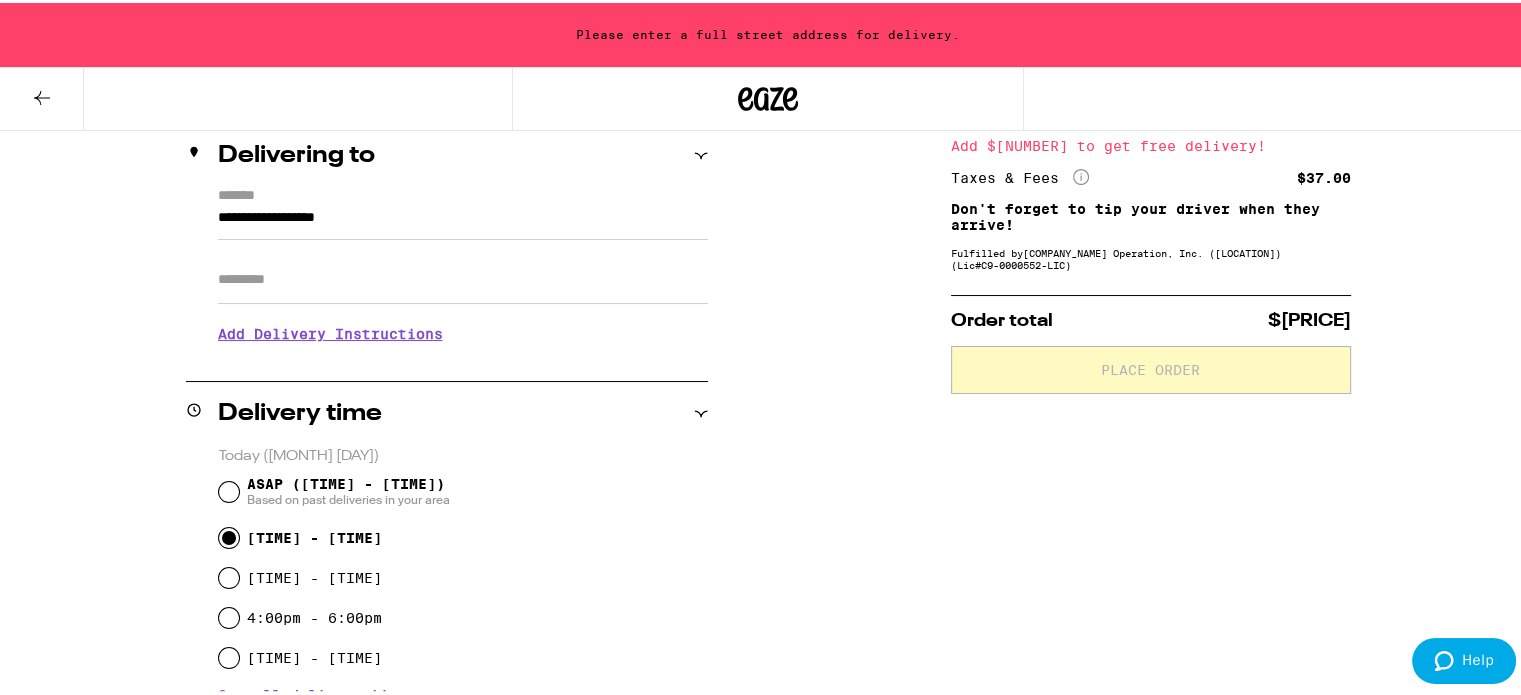 scroll, scrollTop: 211, scrollLeft: 0, axis: vertical 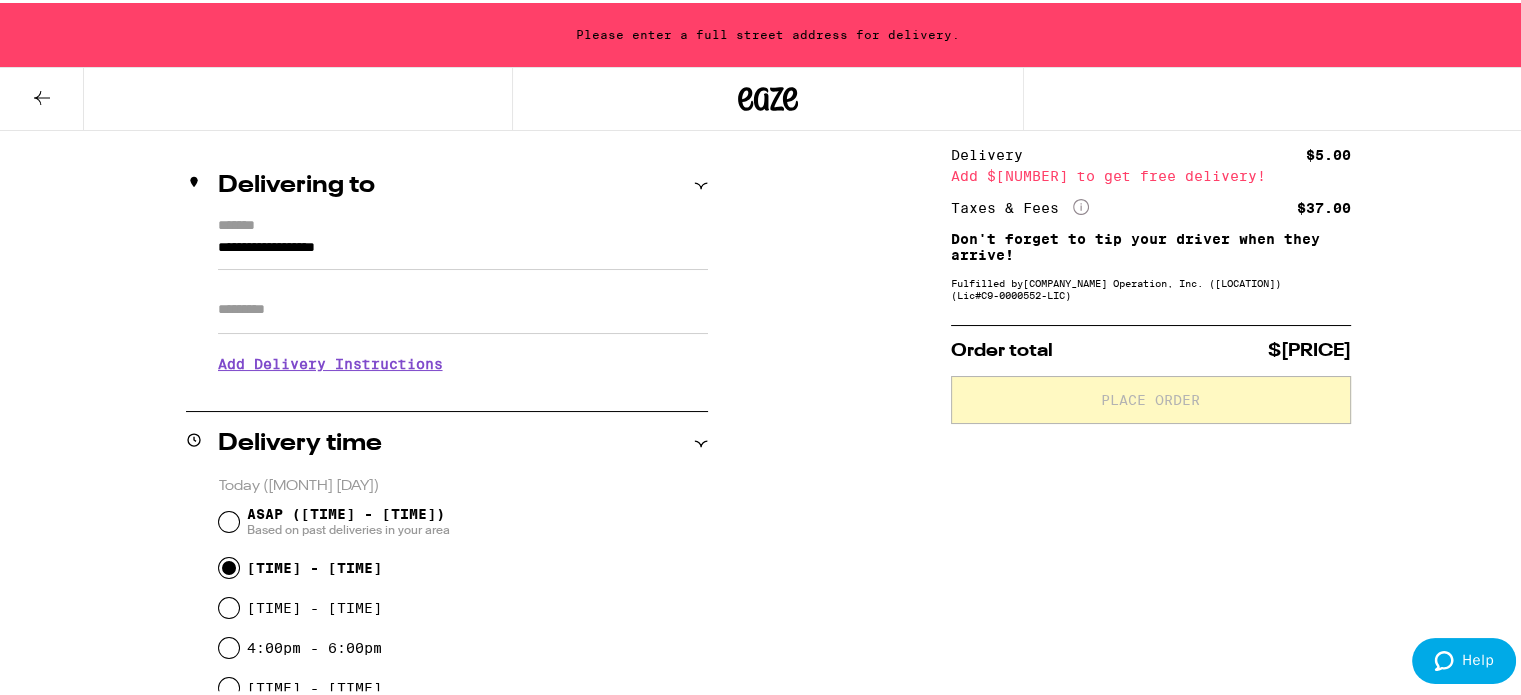 click on "Add Delivery Instructions" at bounding box center [463, 361] 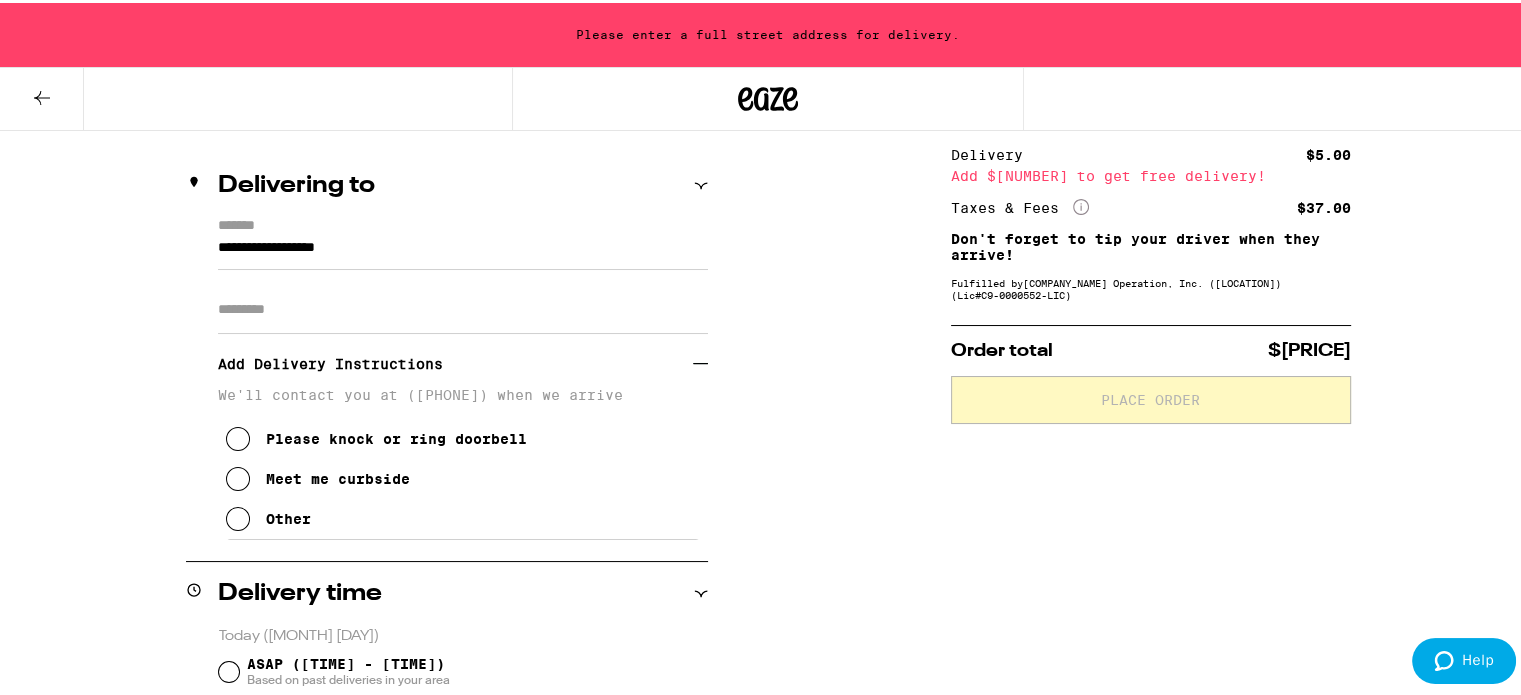 click at bounding box center (238, 516) 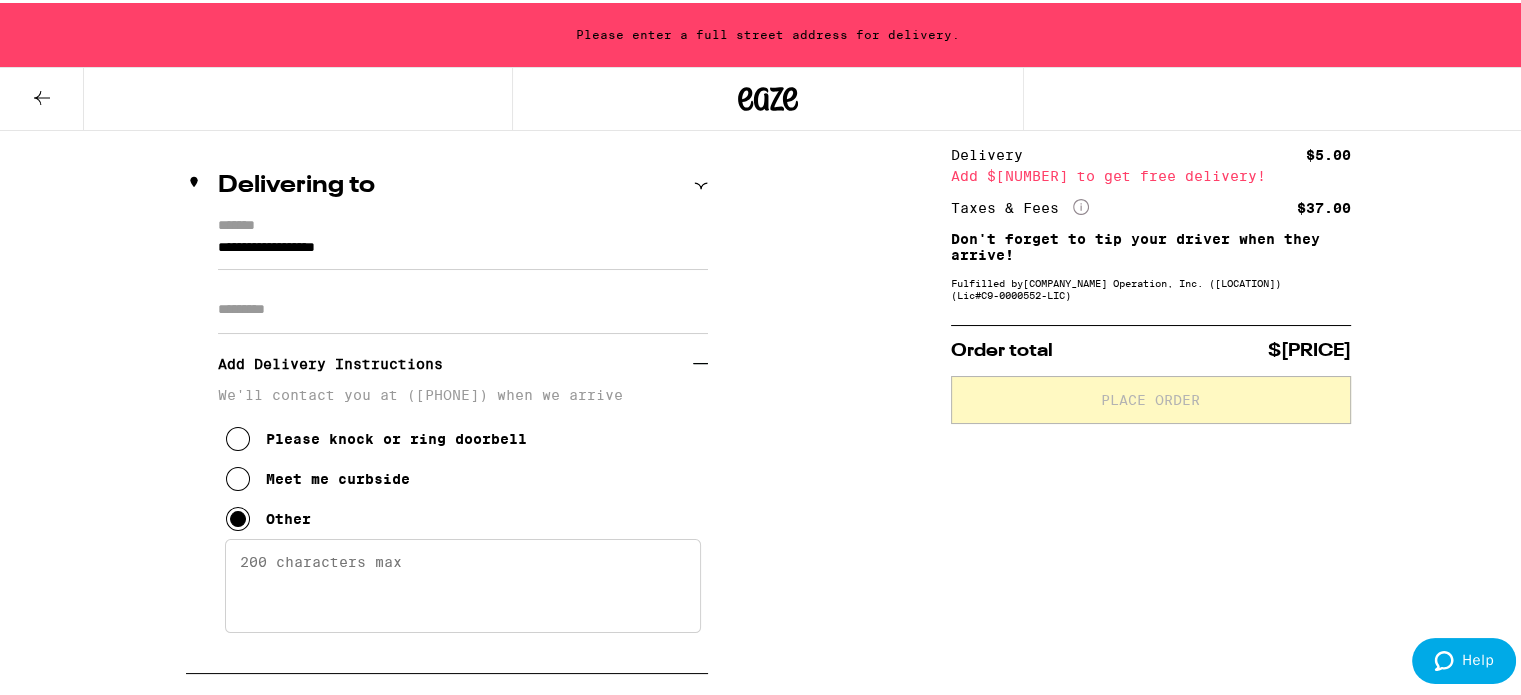 click on "Enter any other delivery instructions you want driver to know" at bounding box center [463, 583] 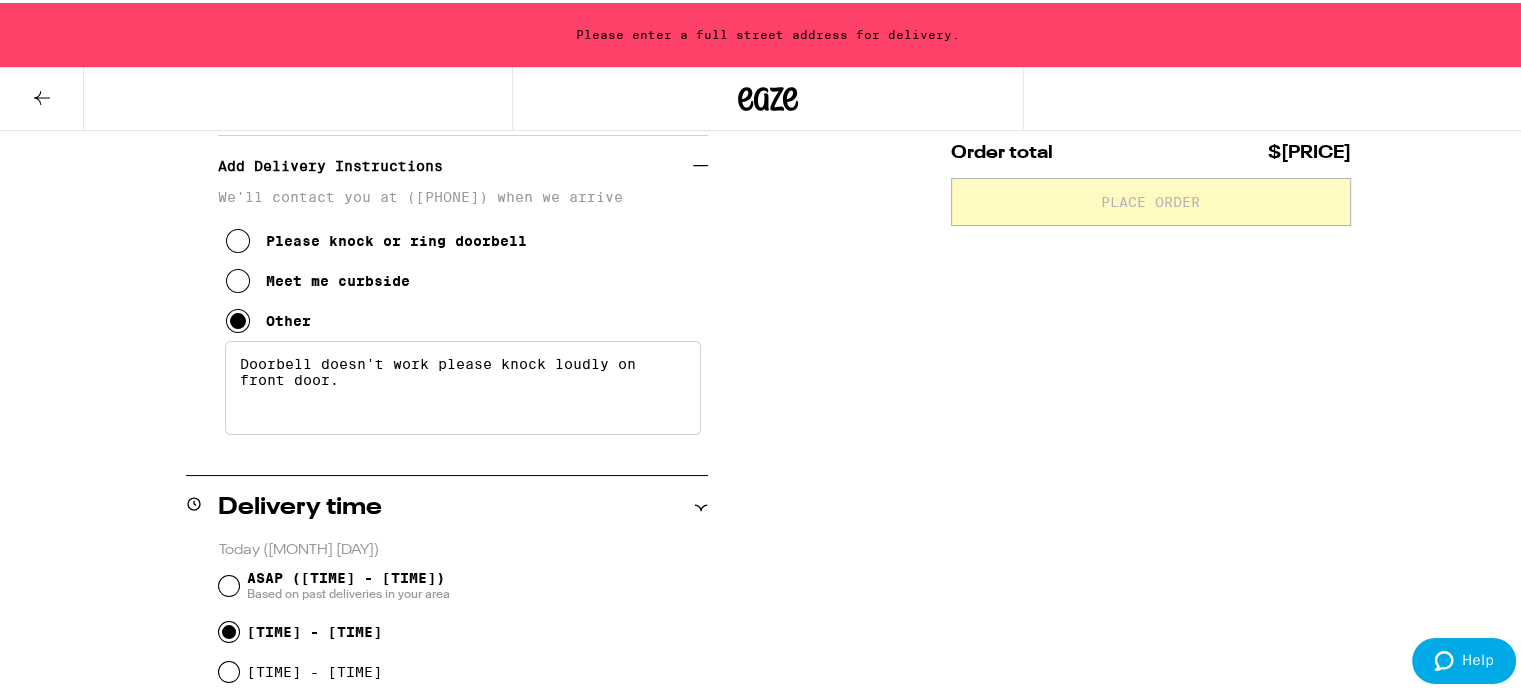 scroll, scrollTop: 444, scrollLeft: 0, axis: vertical 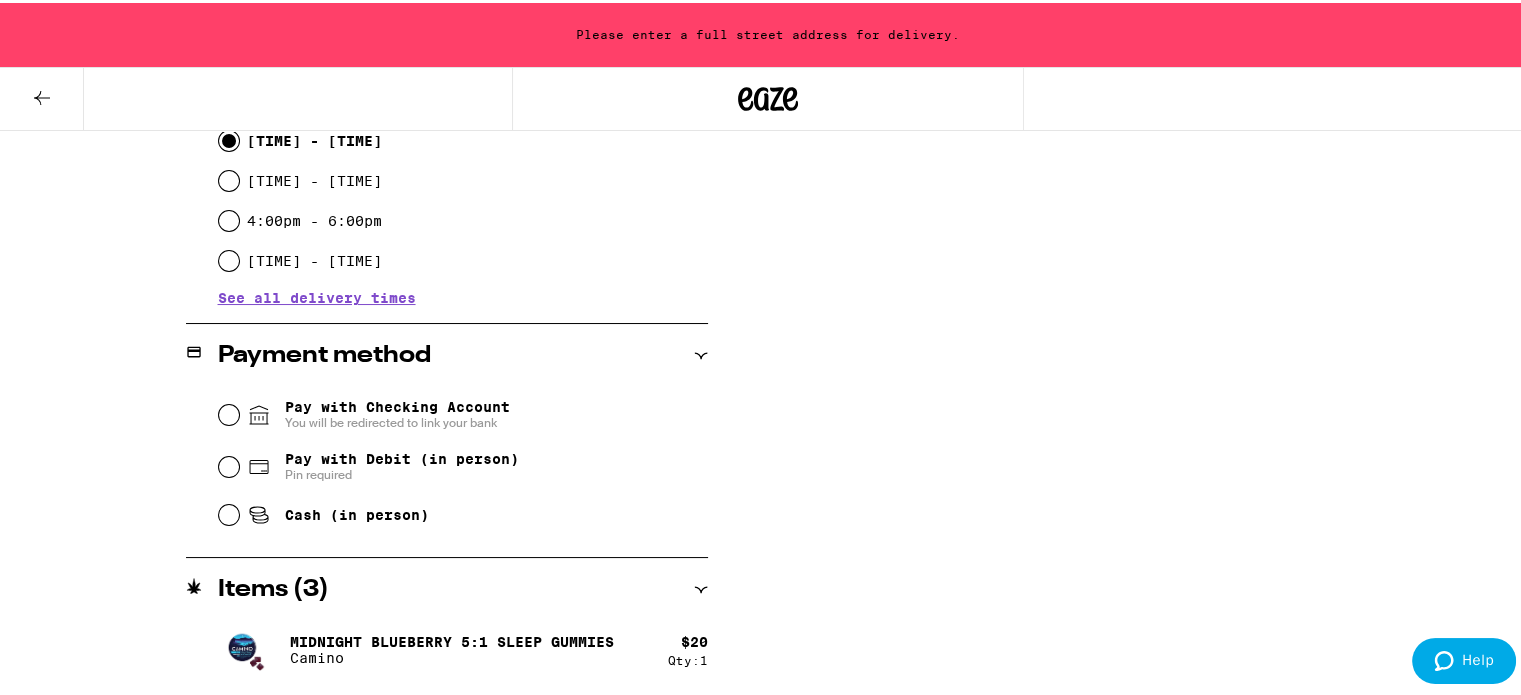type on "Doorbell doesn't work please knock loudly on front door." 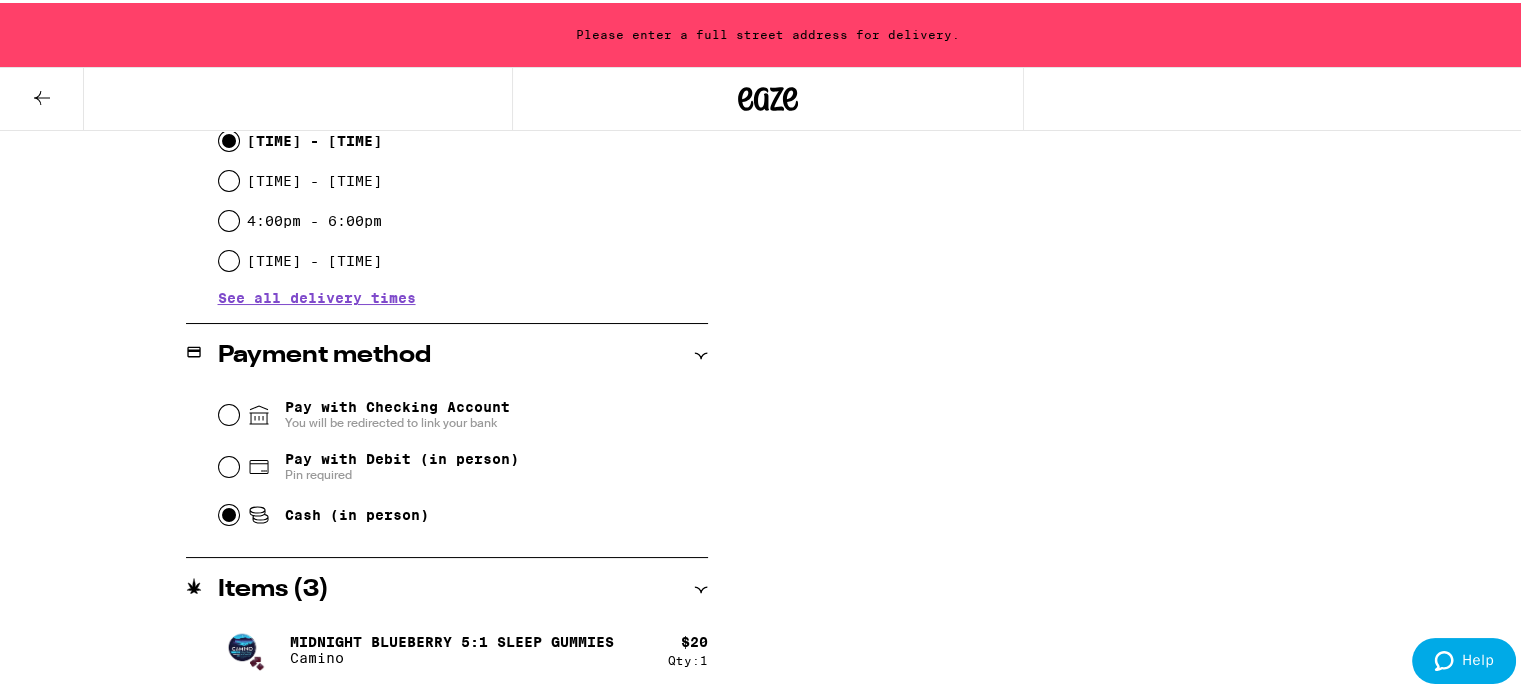 click on "Cash (in person)" at bounding box center [229, 512] 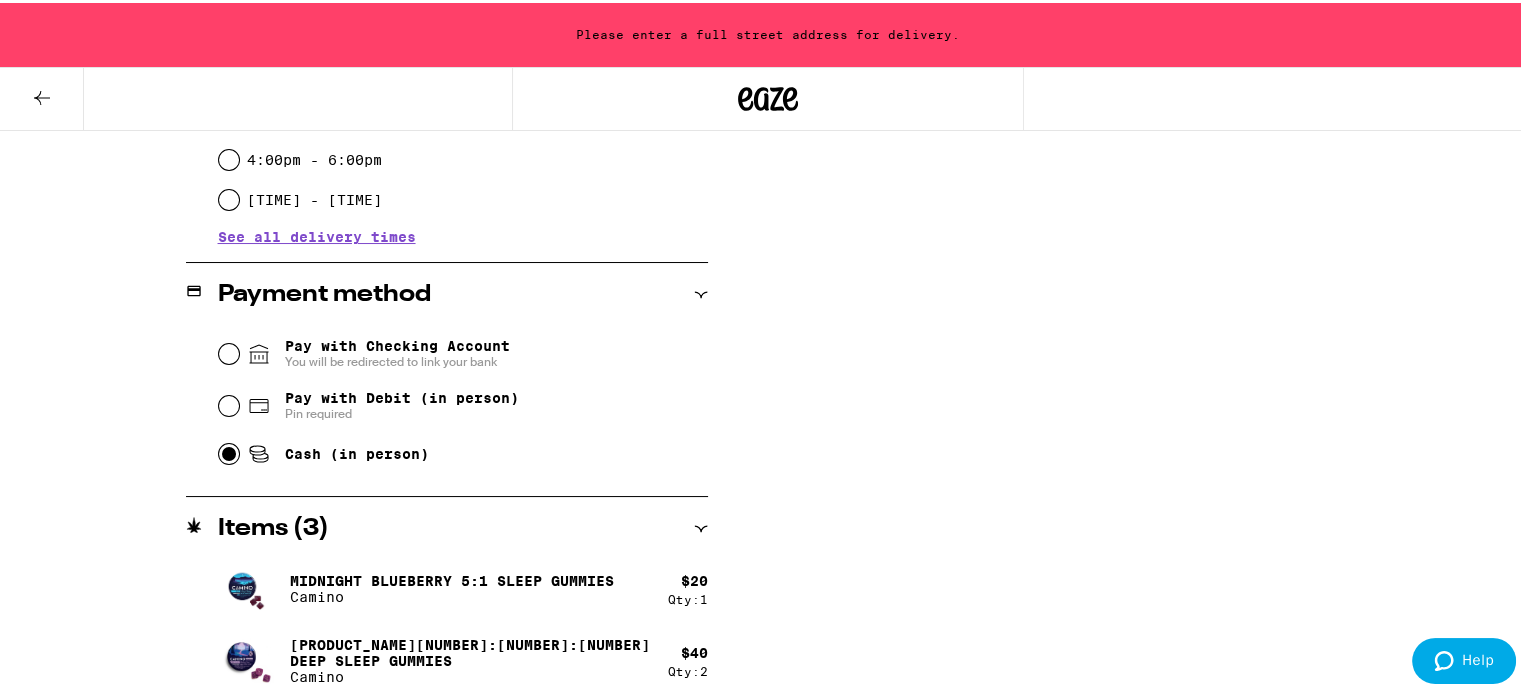 scroll, scrollTop: 968, scrollLeft: 0, axis: vertical 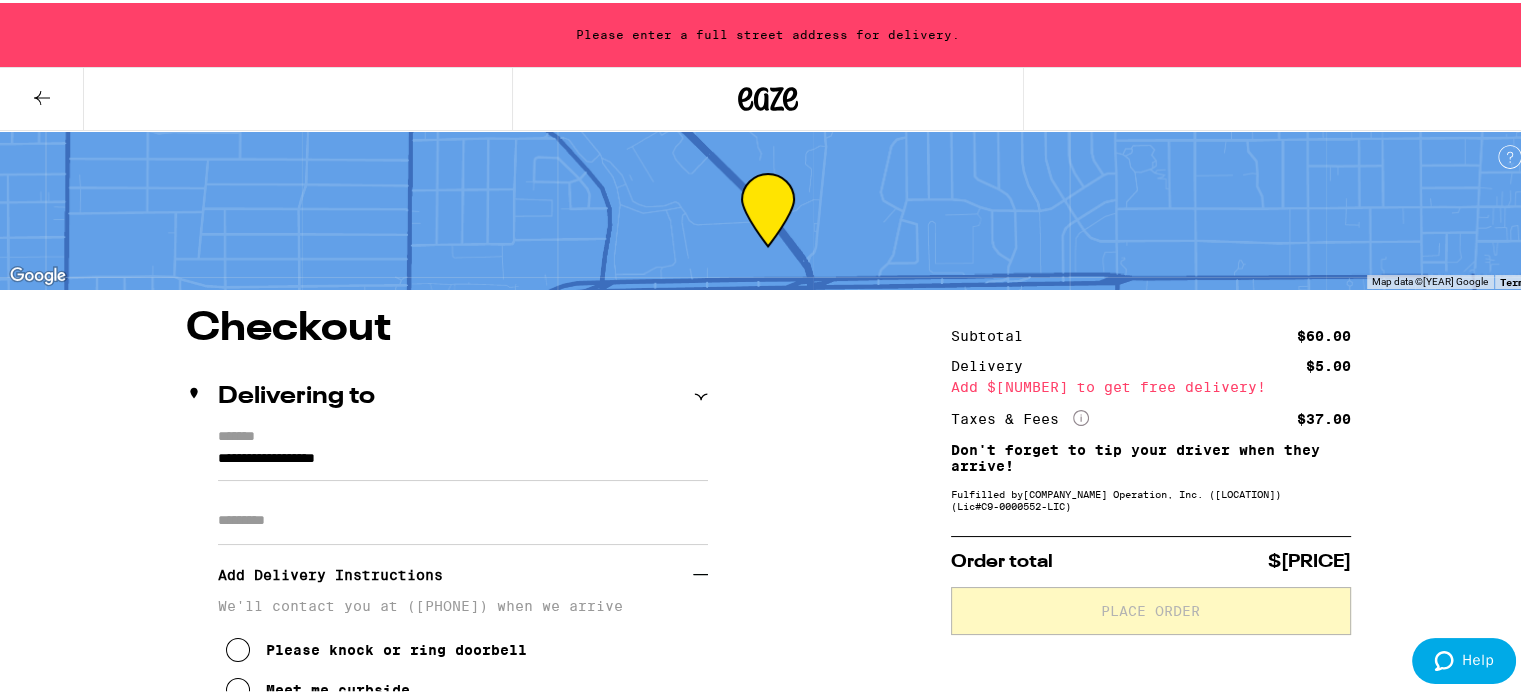 click on "**********" at bounding box center [463, 461] 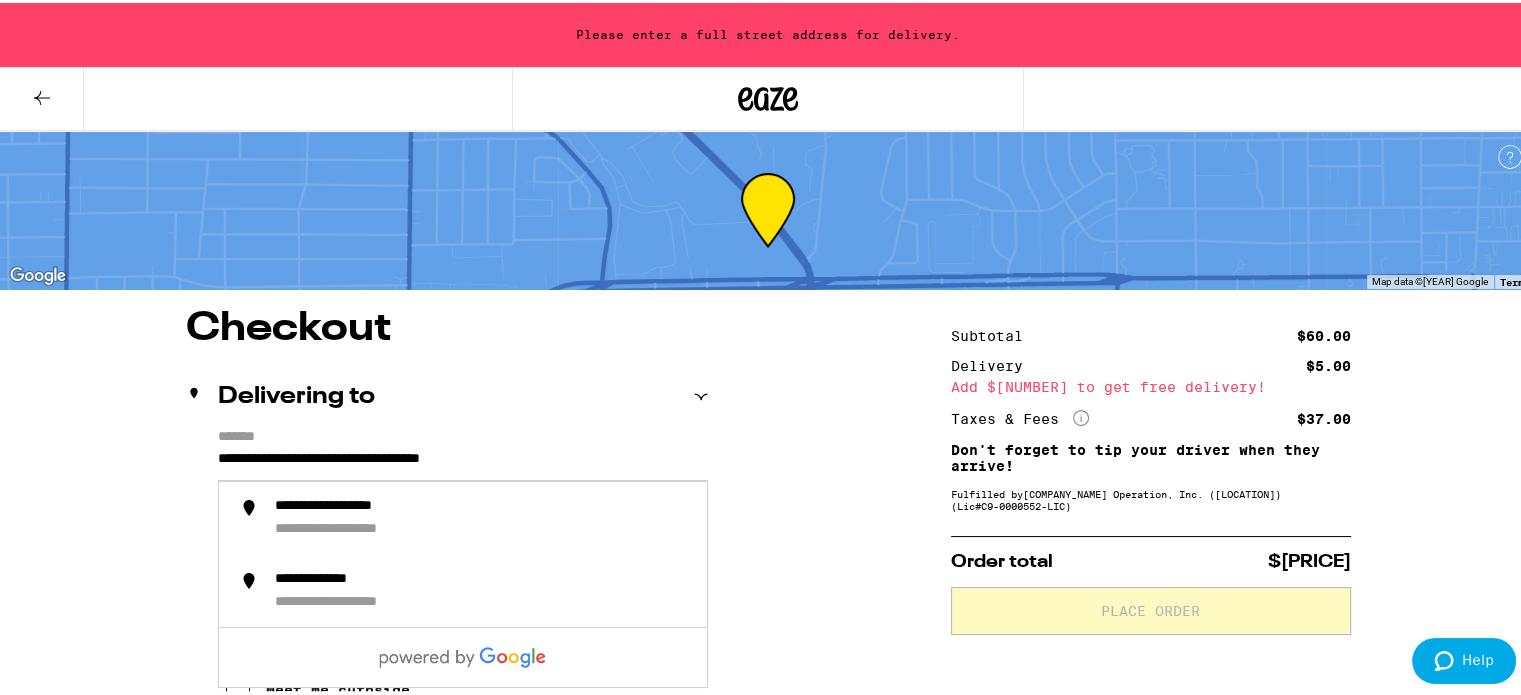 drag, startPoint x: 452, startPoint y: 459, endPoint x: 397, endPoint y: 459, distance: 55 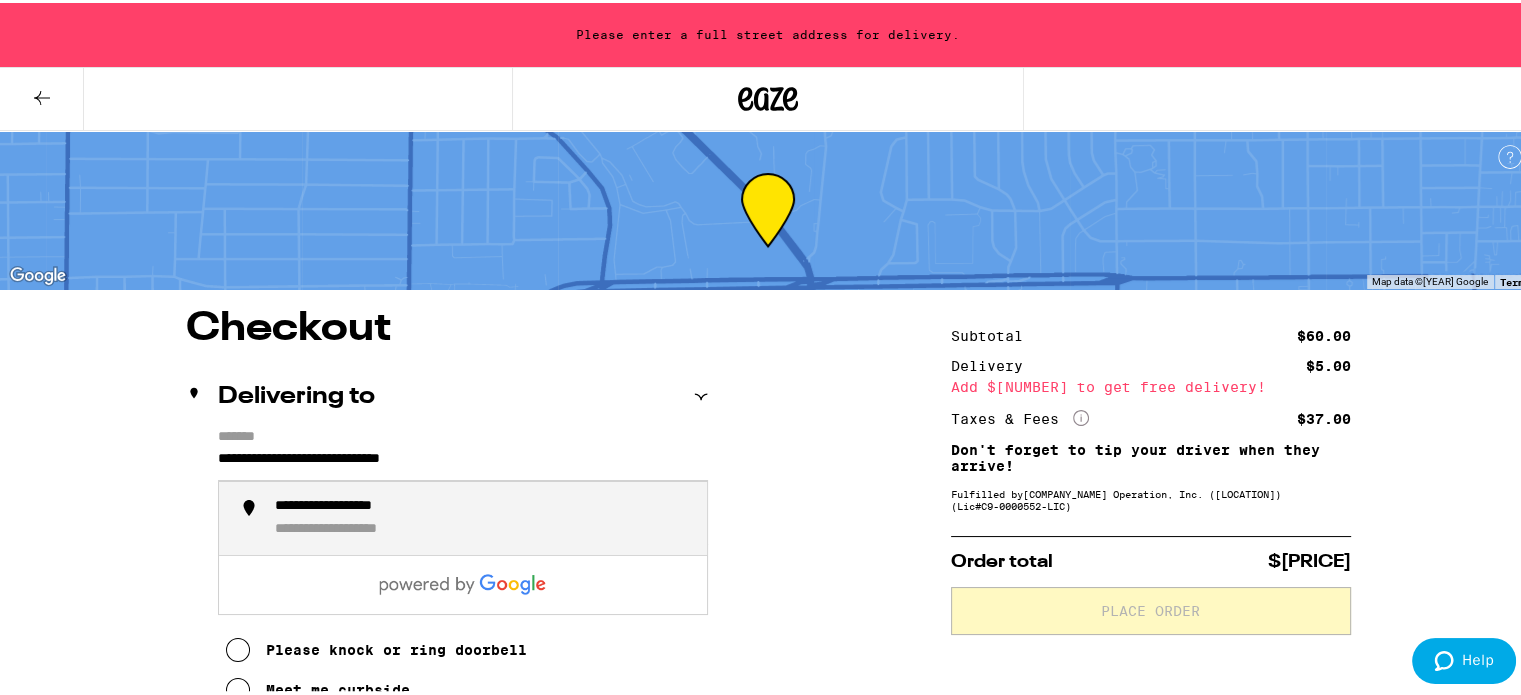 click on "**********" at bounding box center (463, 461) 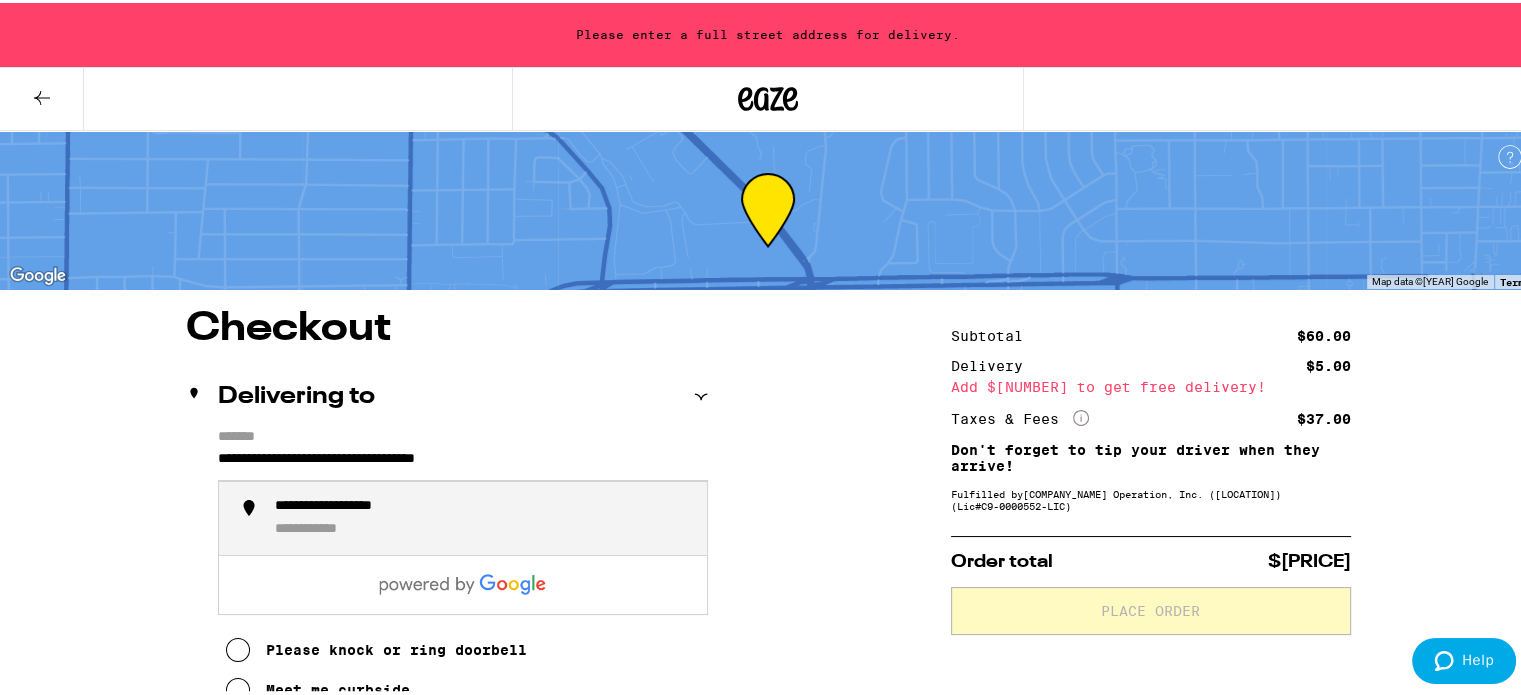 click on "**********" at bounding box center (483, 515) 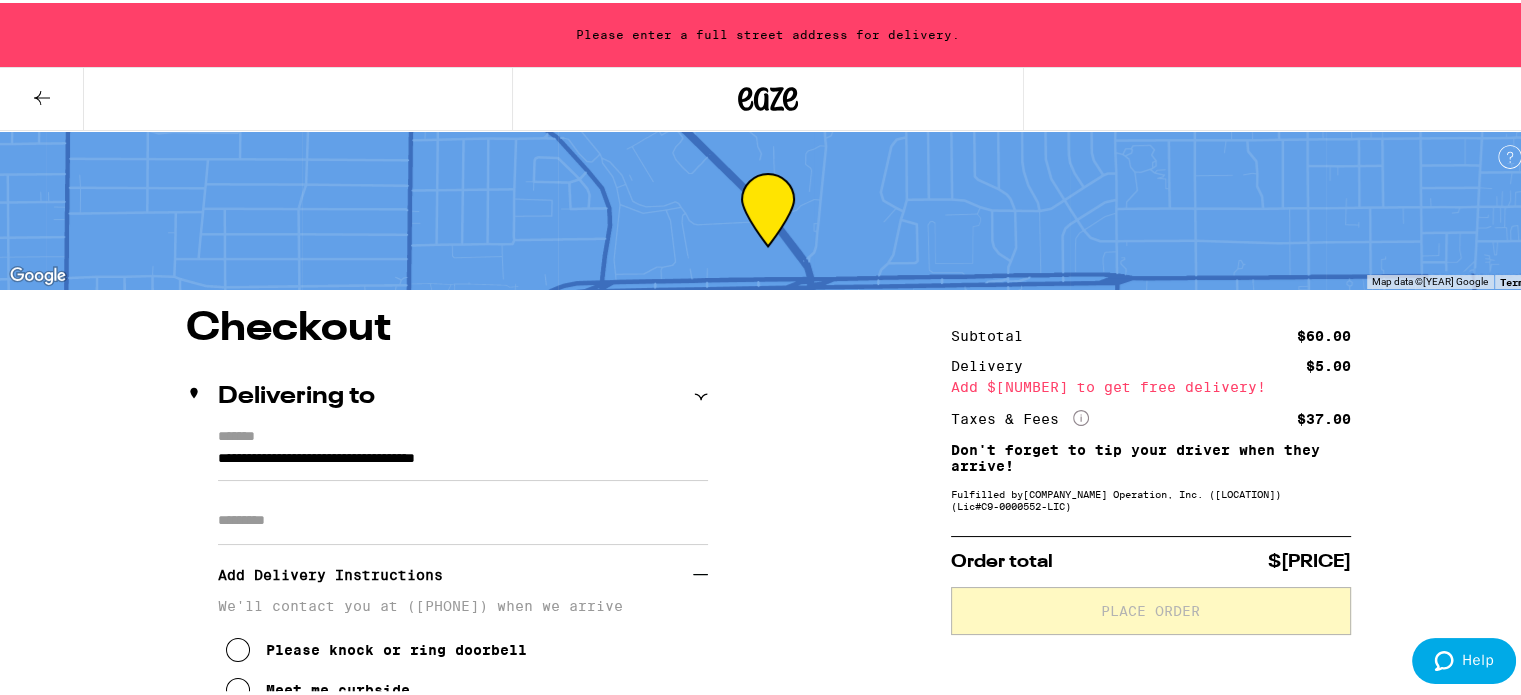 type on "**********" 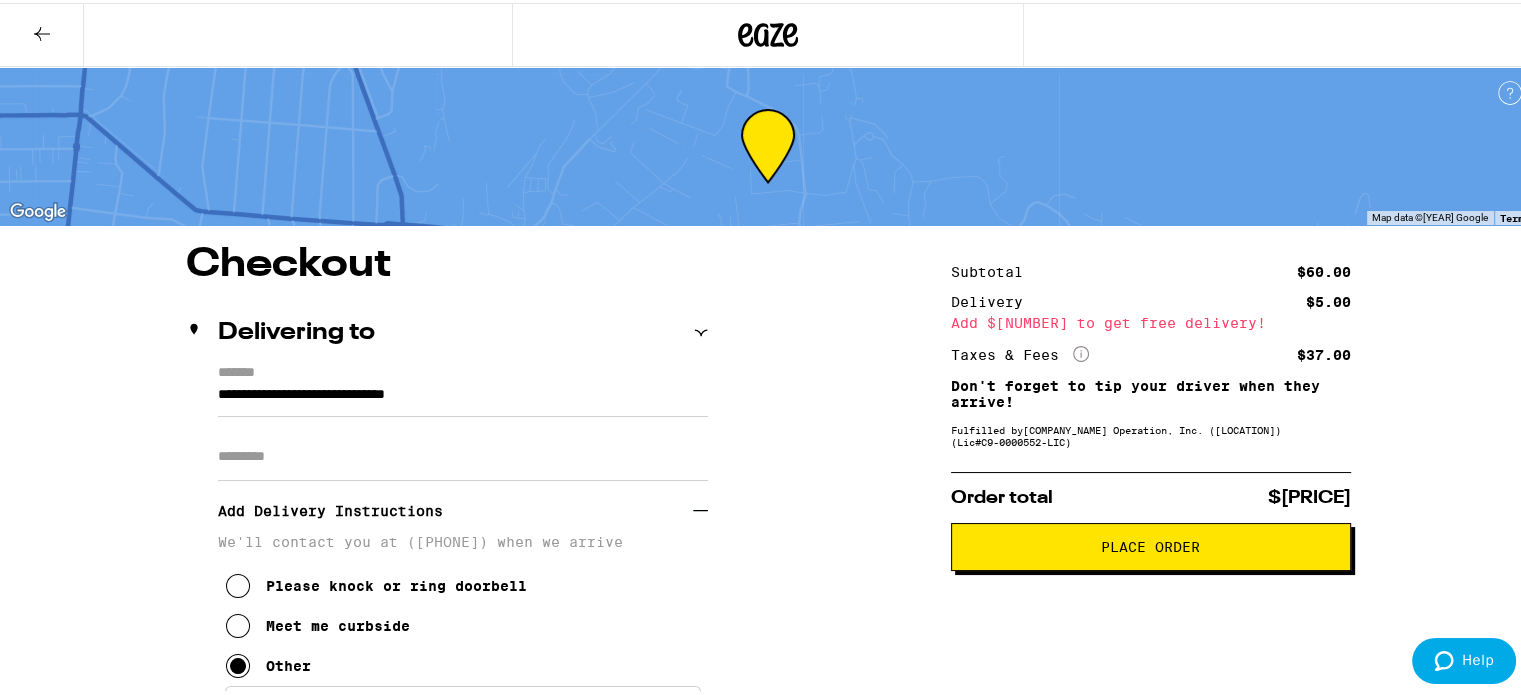 click on "Place Order" at bounding box center (1150, 544) 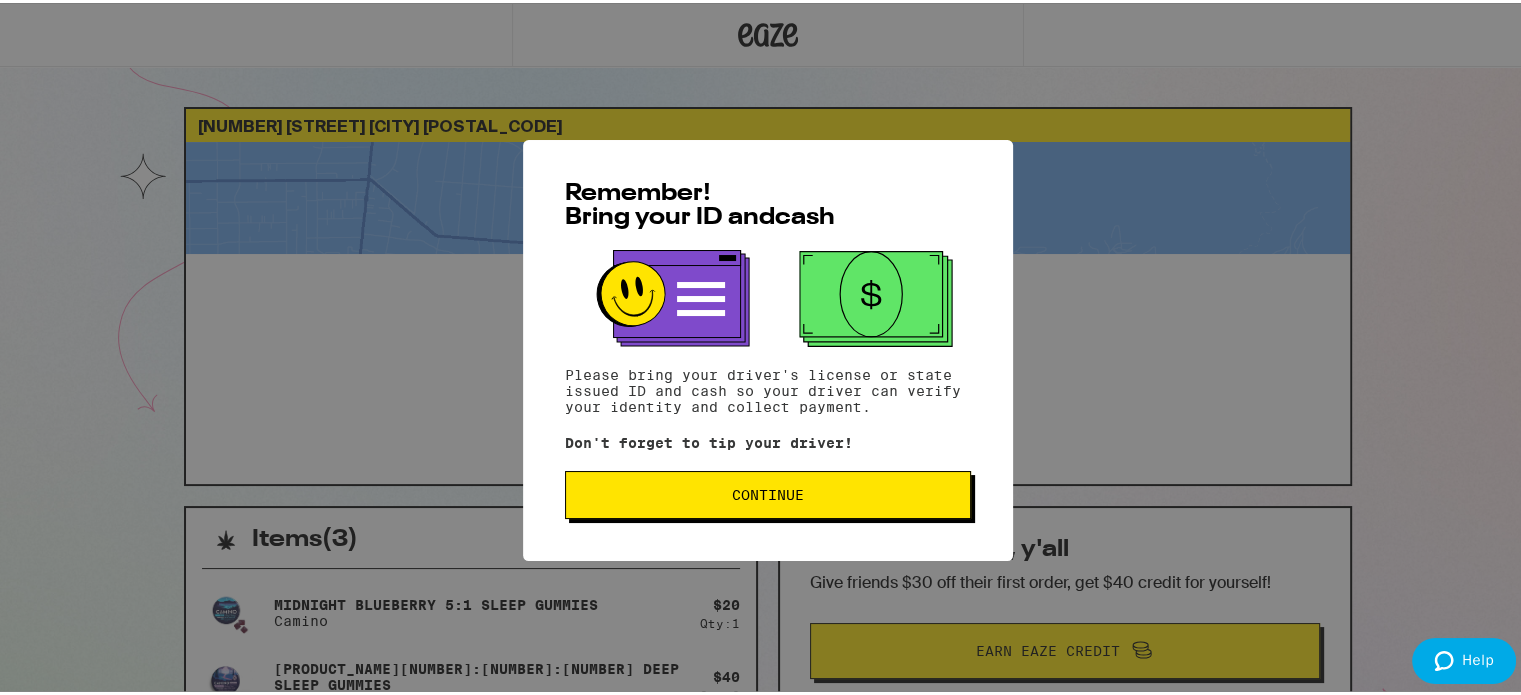 click on "Continue" at bounding box center [768, 492] 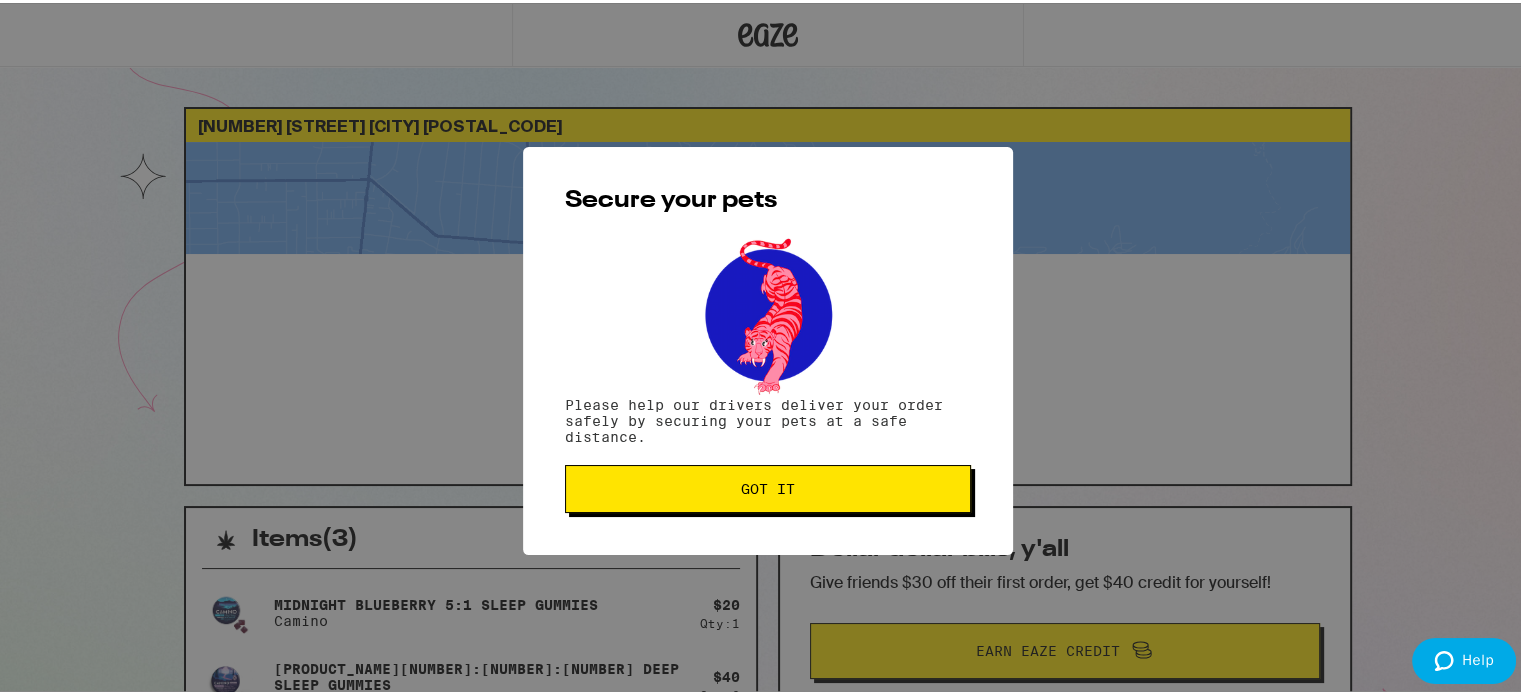 click on "Got it" at bounding box center (768, 486) 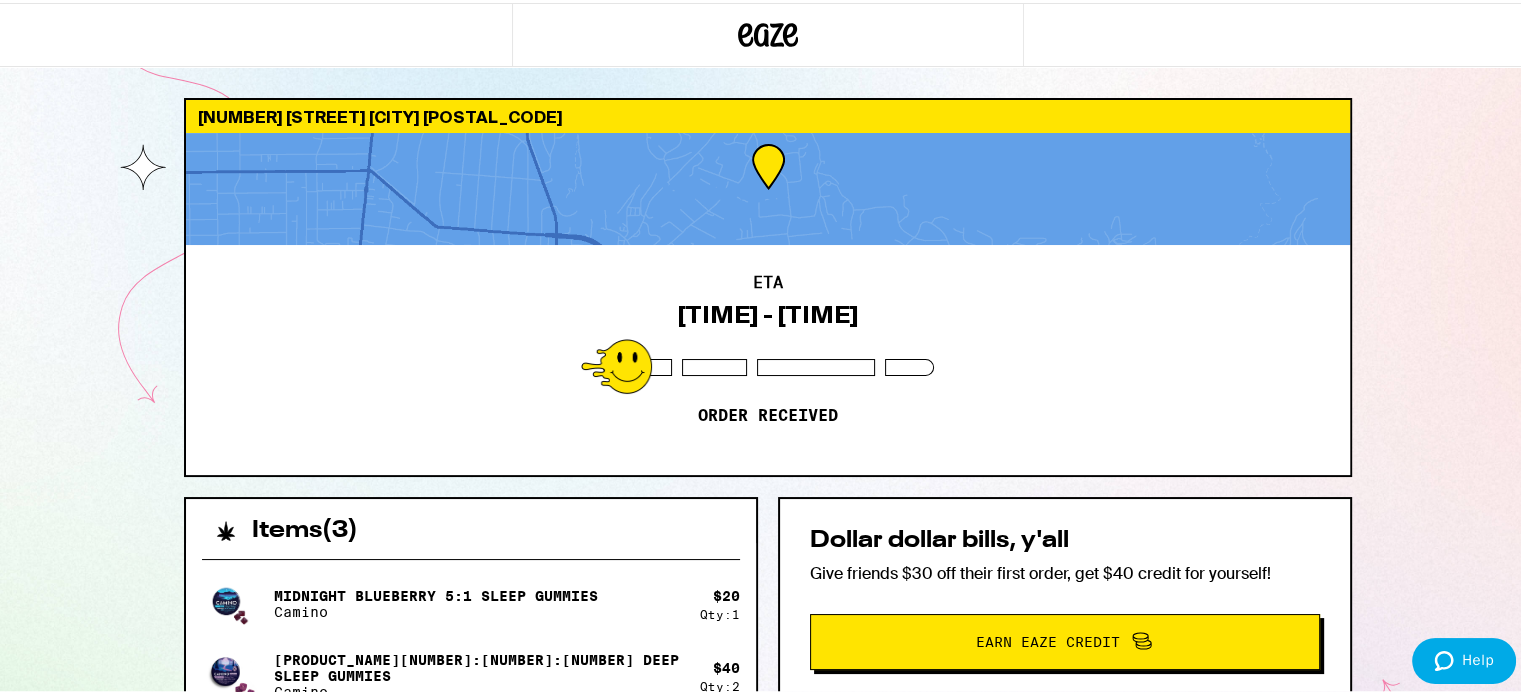 scroll, scrollTop: 0, scrollLeft: 0, axis: both 